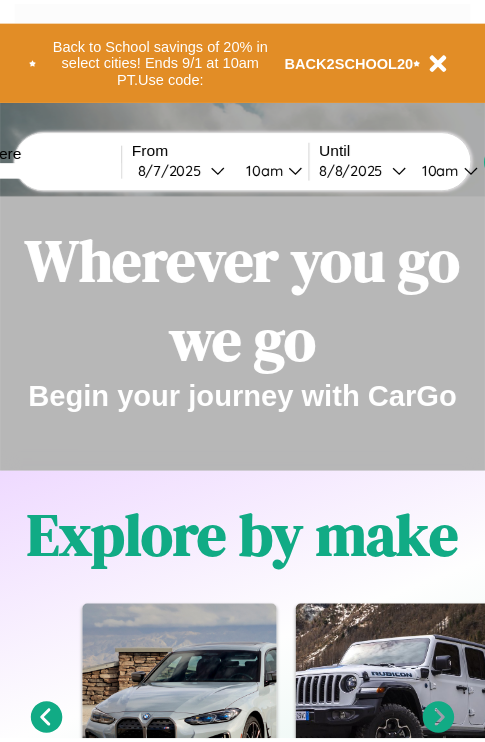 scroll, scrollTop: 0, scrollLeft: 0, axis: both 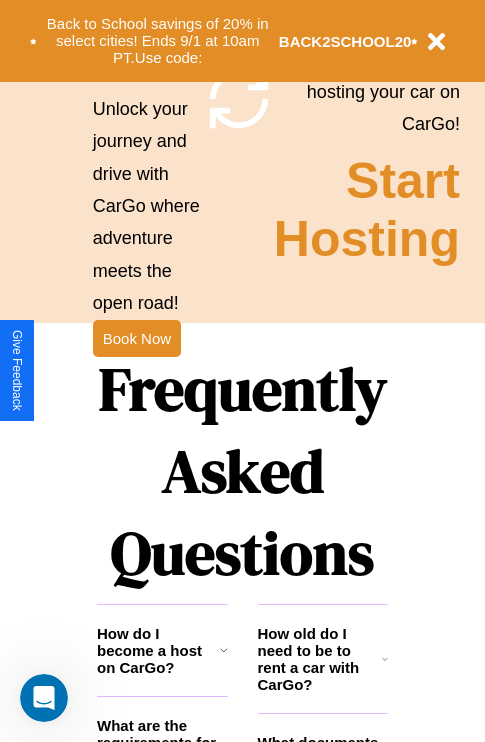 click on "Frequently Asked Questions" at bounding box center (242, 471) 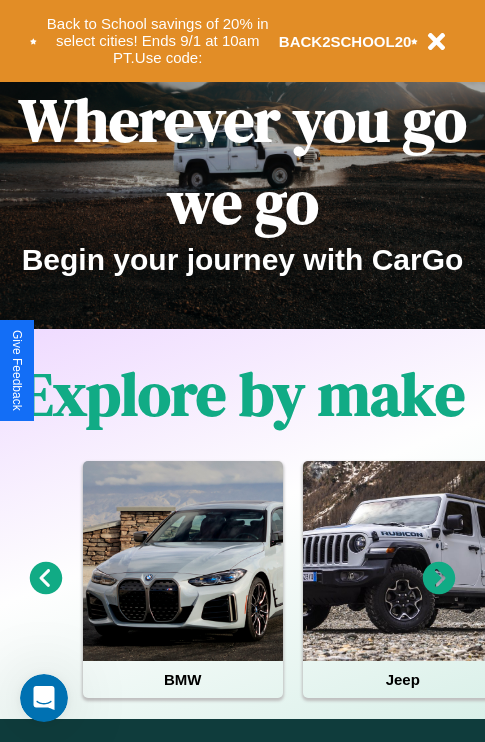 scroll, scrollTop: 0, scrollLeft: 0, axis: both 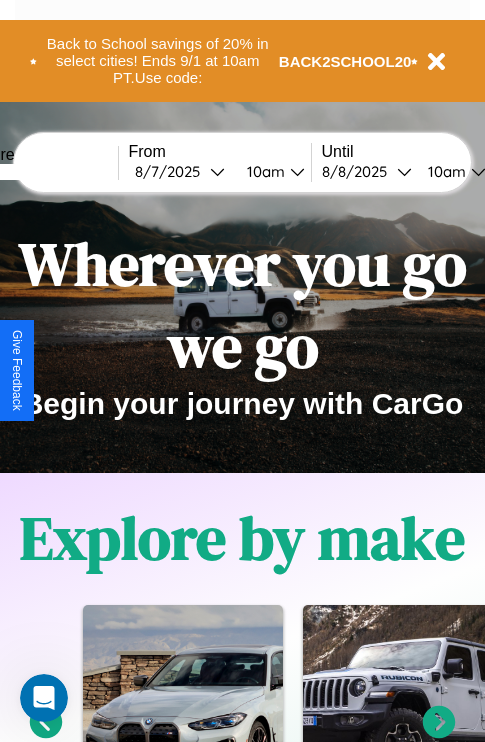 click at bounding box center [43, 172] 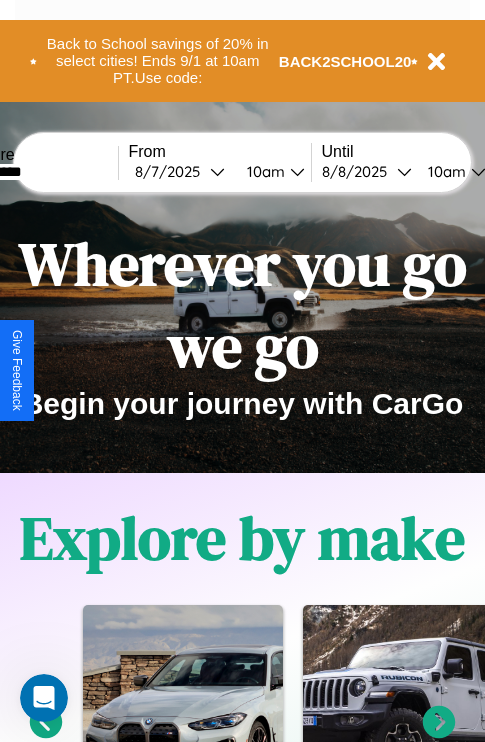 type on "*********" 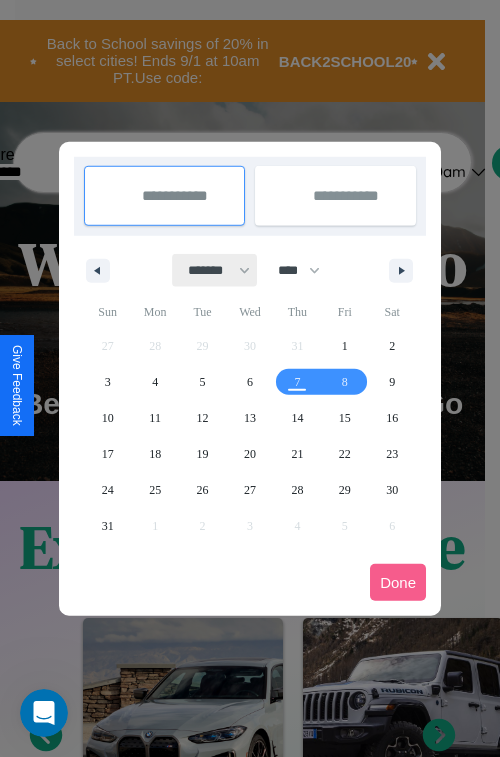 click on "******* ******** ***** ***** *** **** **** ****** ********* ******* ******** ********" at bounding box center (215, 270) 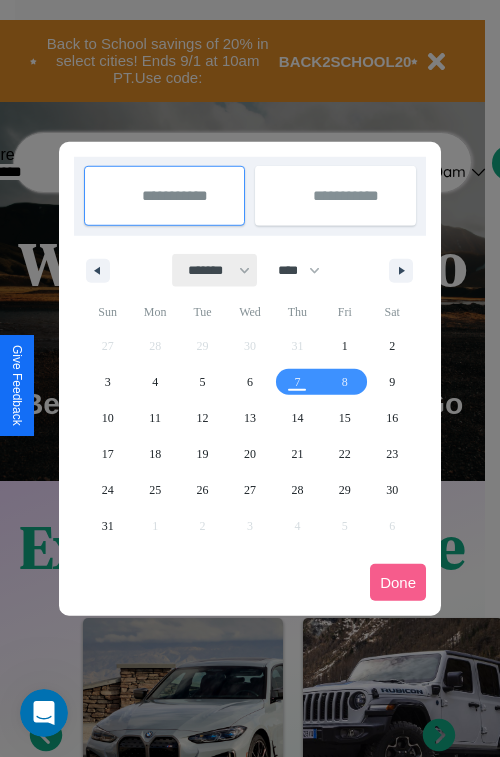 select on "*" 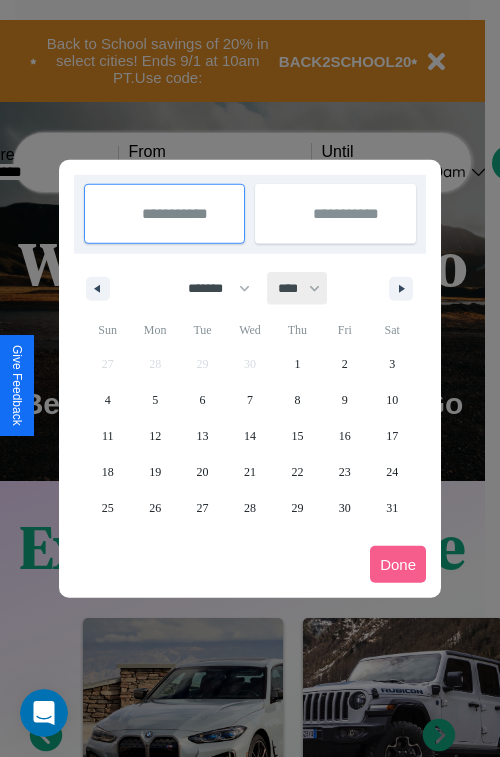 click on "**** **** **** **** **** **** **** **** **** **** **** **** **** **** **** **** **** **** **** **** **** **** **** **** **** **** **** **** **** **** **** **** **** **** **** **** **** **** **** **** **** **** **** **** **** **** **** **** **** **** **** **** **** **** **** **** **** **** **** **** **** **** **** **** **** **** **** **** **** **** **** **** **** **** **** **** **** **** **** **** **** **** **** **** **** **** **** **** **** **** **** **** **** **** **** **** **** **** **** **** **** **** **** **** **** **** **** **** **** **** **** **** **** **** **** **** **** **** **** **** ****" at bounding box center (298, 288) 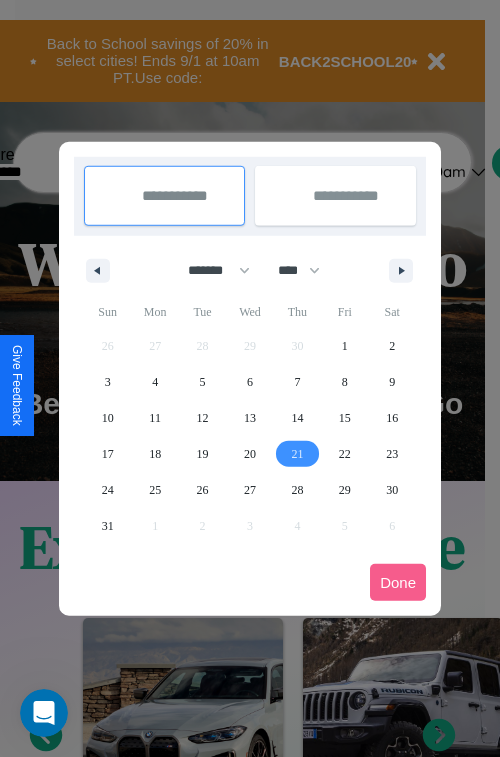 click on "21" at bounding box center (297, 454) 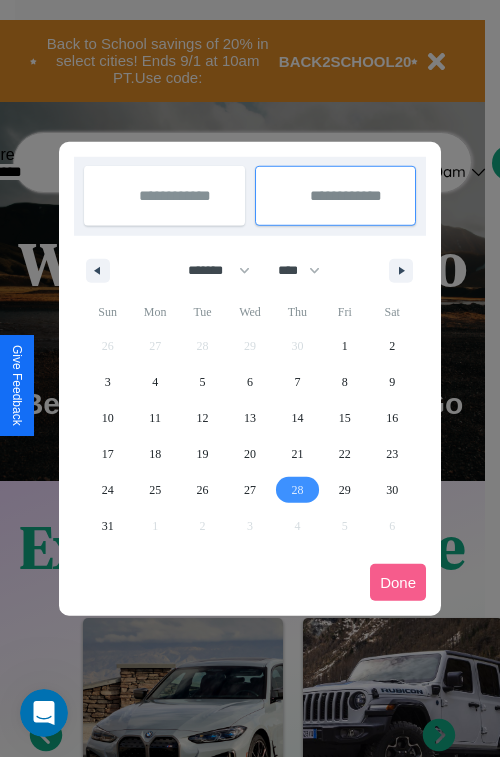 click on "28" at bounding box center [297, 490] 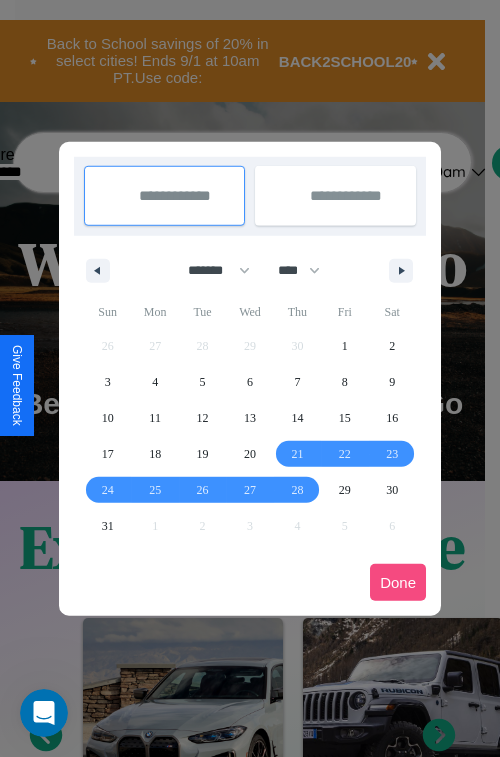 click on "Done" at bounding box center [398, 582] 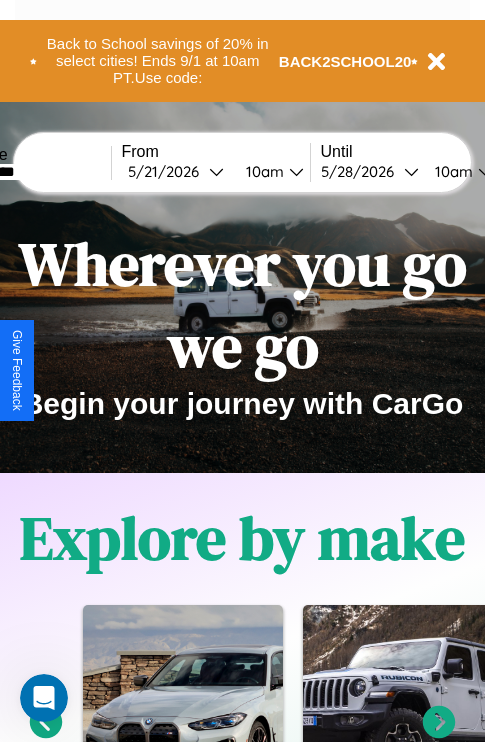 click on "10am" at bounding box center (262, 171) 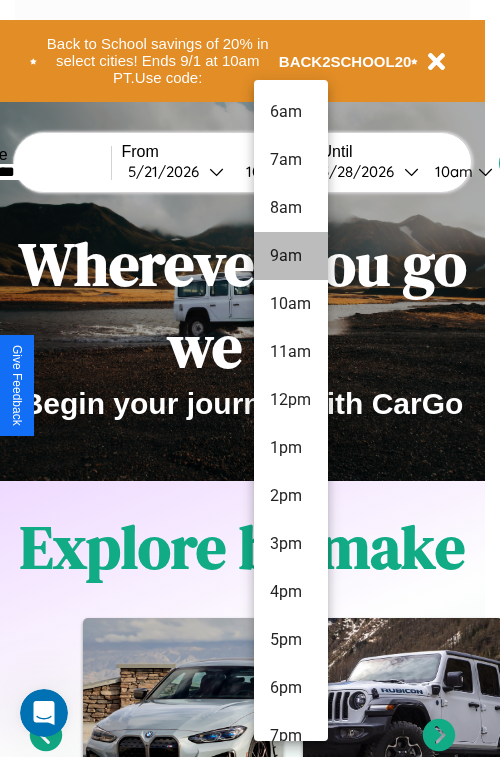 click on "9am" at bounding box center [291, 256] 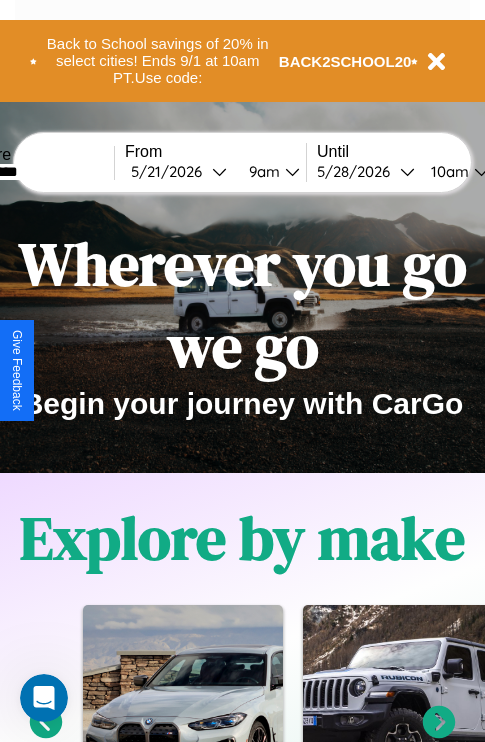 scroll, scrollTop: 0, scrollLeft: 72, axis: horizontal 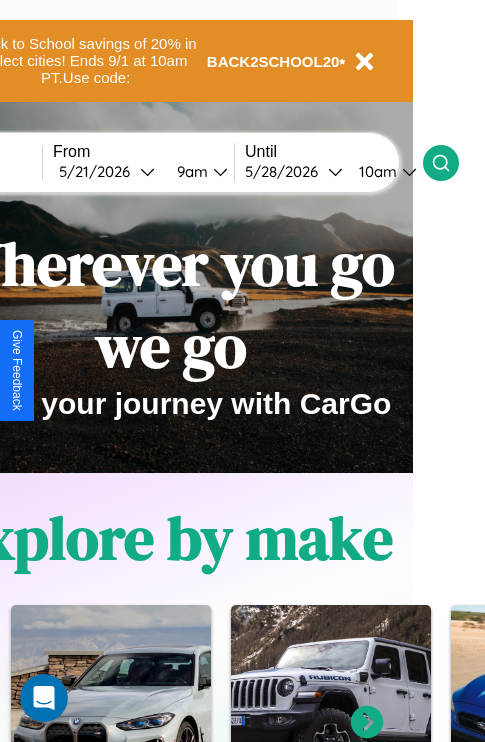 click 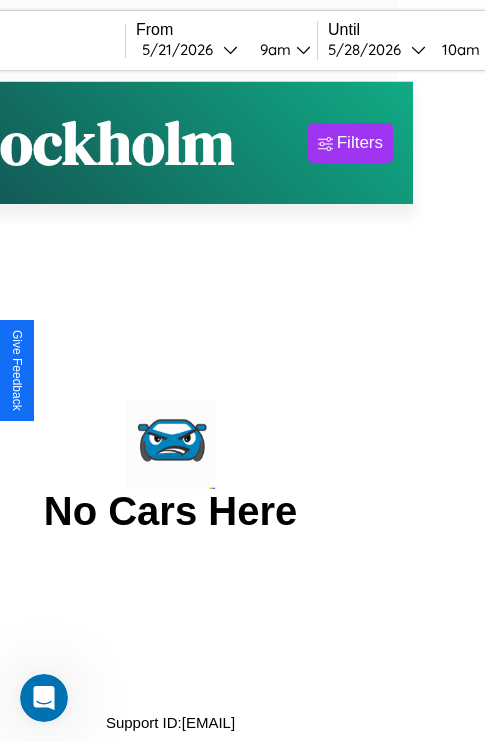 scroll, scrollTop: 0, scrollLeft: 0, axis: both 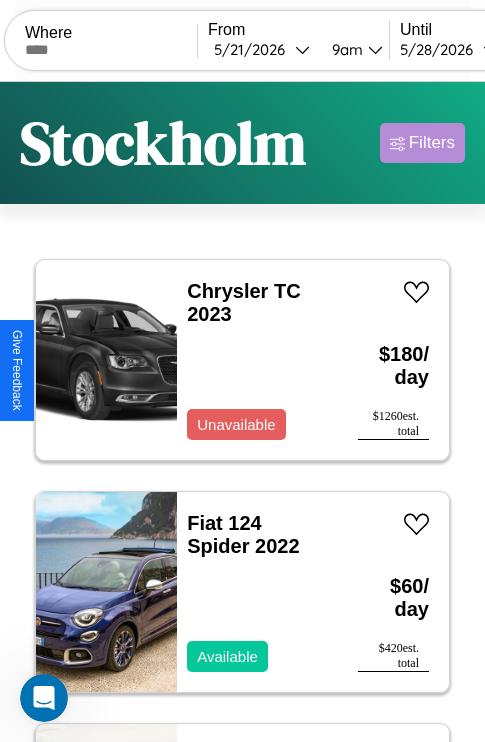 click on "Filters" at bounding box center (432, 143) 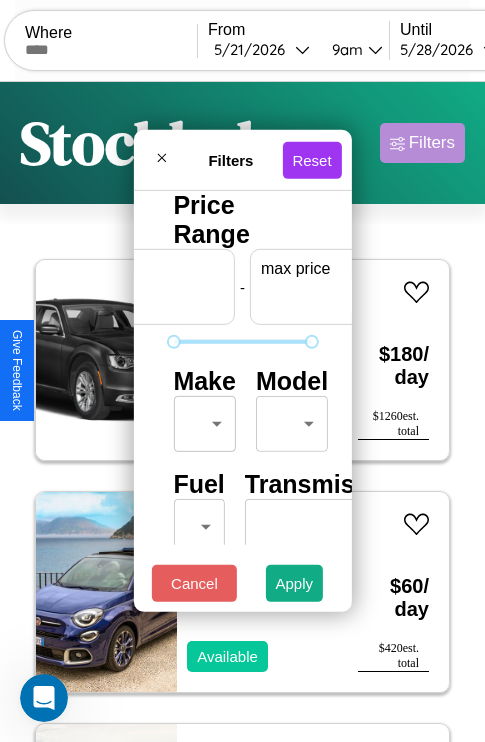 scroll, scrollTop: 0, scrollLeft: 124, axis: horizontal 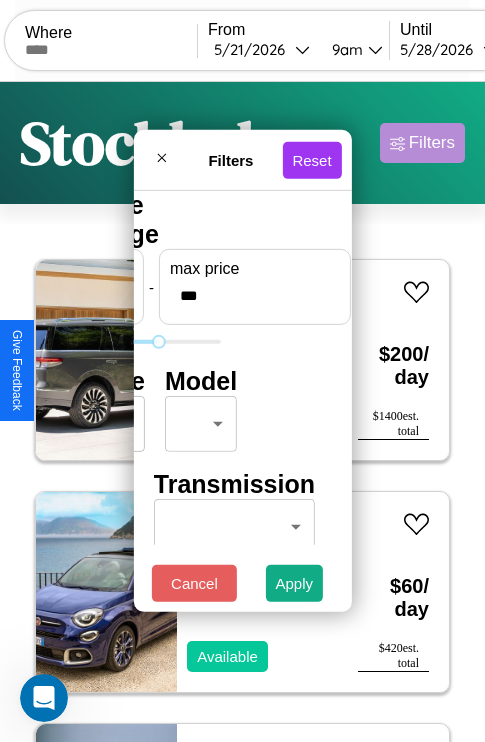 type on "***" 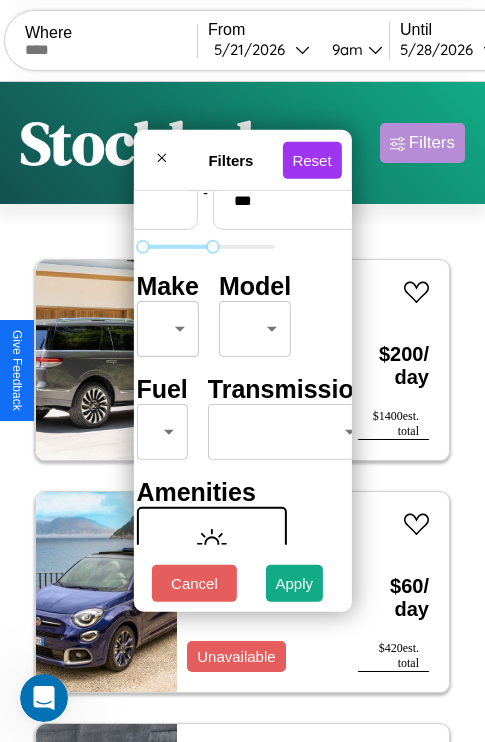 scroll, scrollTop: 162, scrollLeft: 63, axis: both 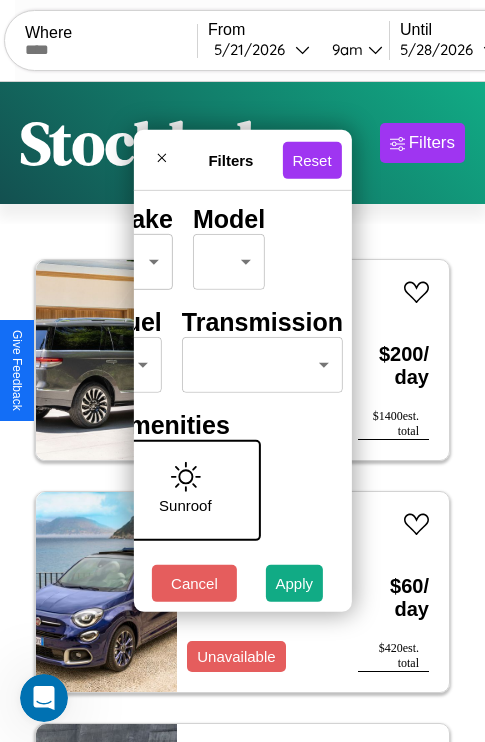 type on "**" 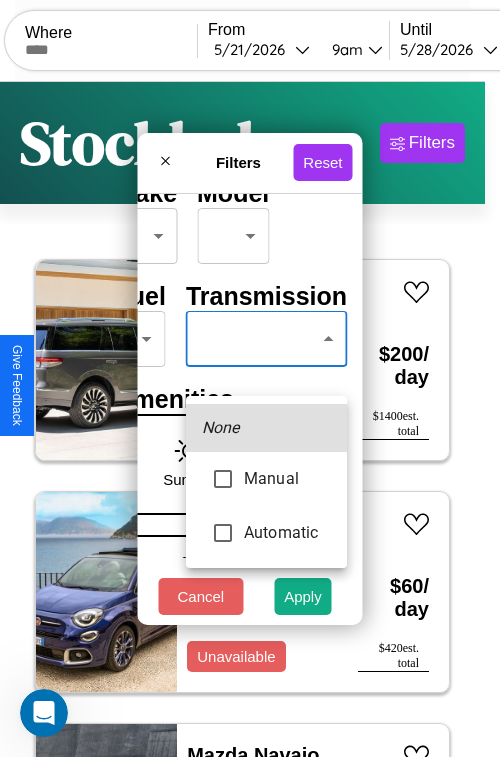 type on "******" 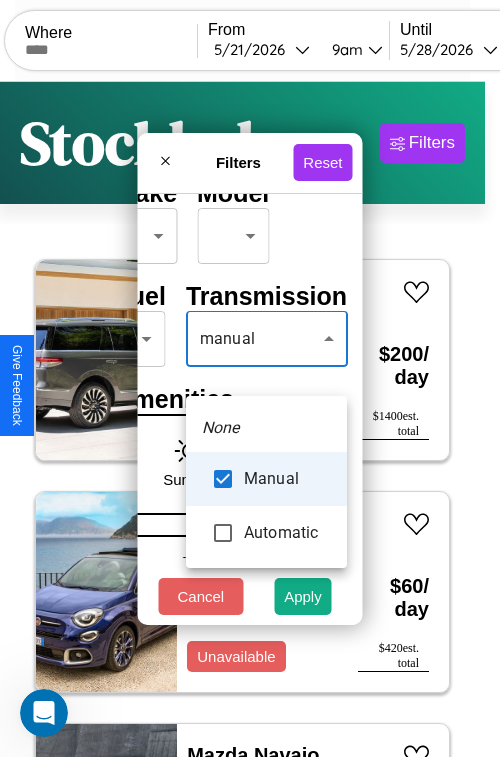 click at bounding box center [250, 378] 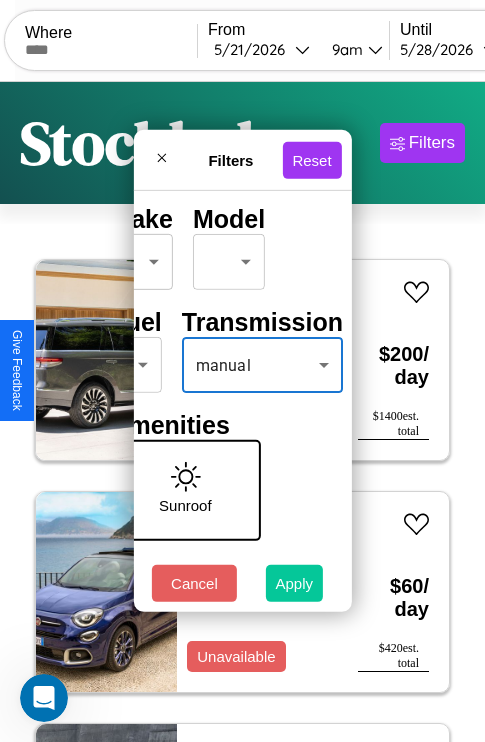 click on "Apply" at bounding box center [295, 583] 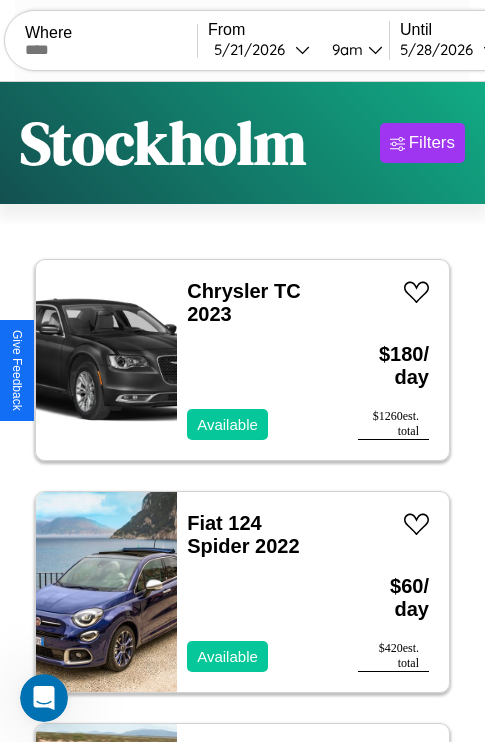 scroll, scrollTop: 95, scrollLeft: 0, axis: vertical 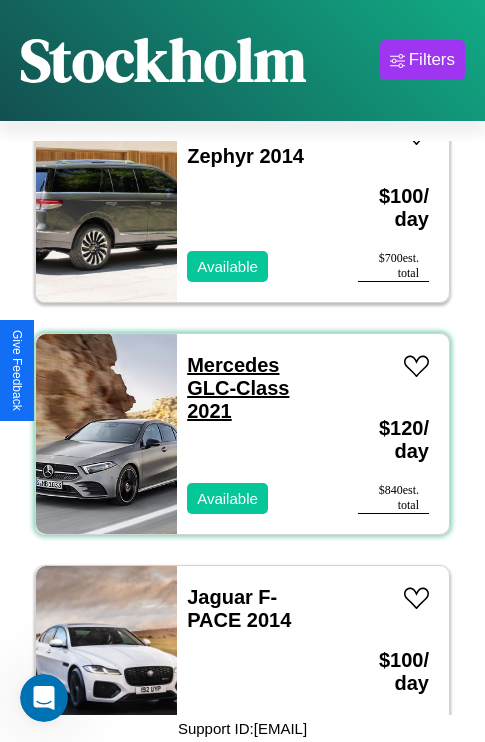 click on "Mercedes   GLC-Class   2021" at bounding box center [238, 388] 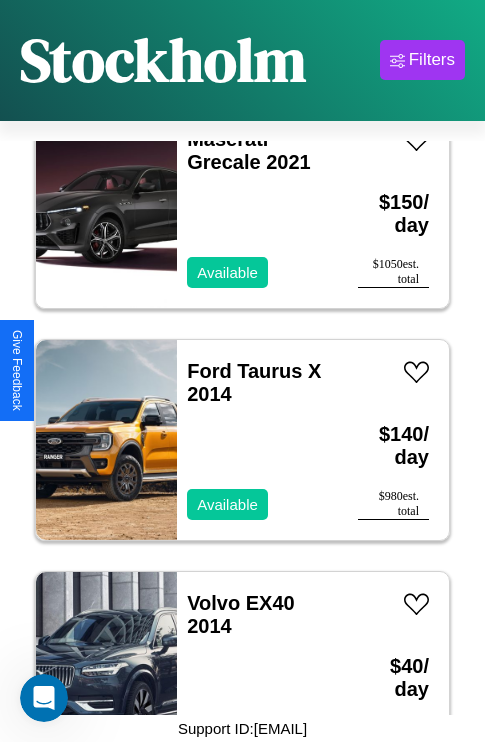 scroll, scrollTop: 25827, scrollLeft: 0, axis: vertical 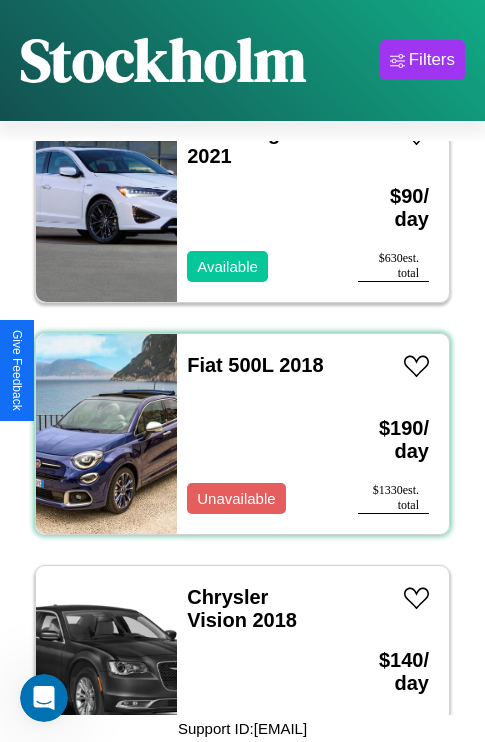 click on "Fiat   500L   2018 Unavailable" at bounding box center [257, 434] 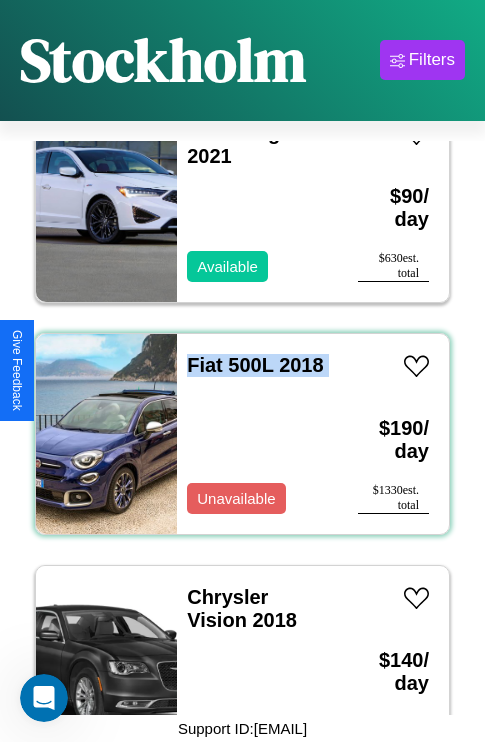 click on "Fiat   500L   2018 Unavailable" at bounding box center [257, 434] 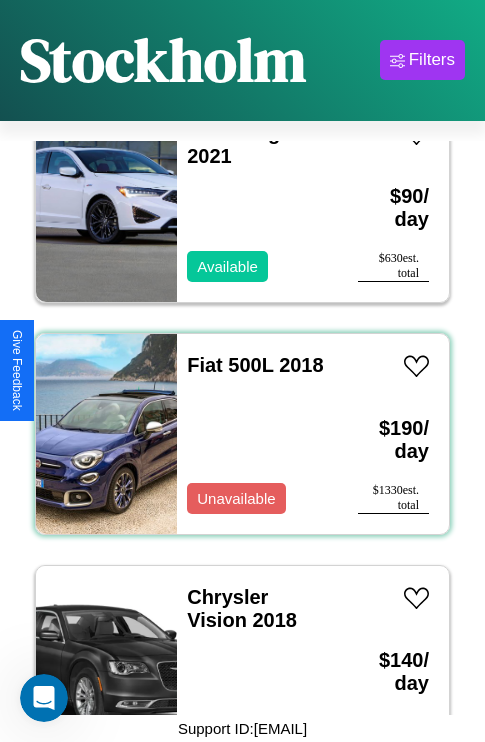 click on "Fiat   500L   2018 Unavailable" at bounding box center (257, 434) 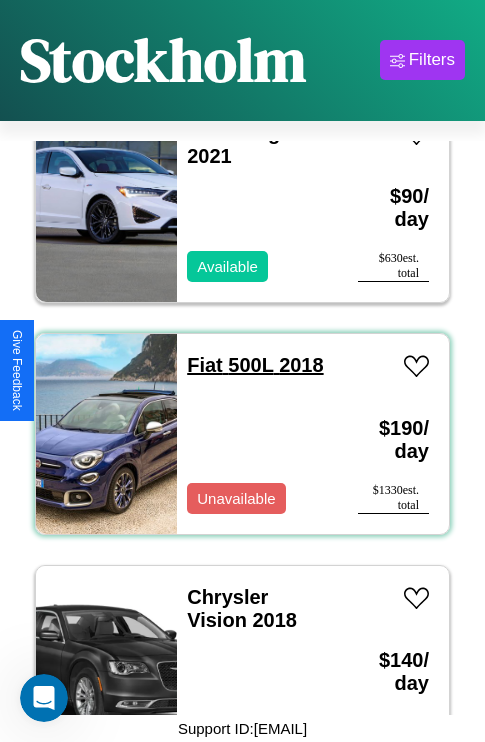 click on "Fiat   500L   2018" at bounding box center (255, 365) 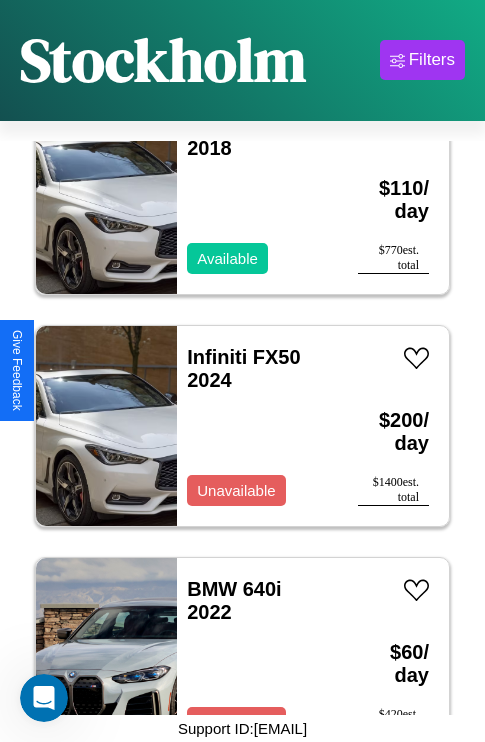 scroll, scrollTop: 12371, scrollLeft: 0, axis: vertical 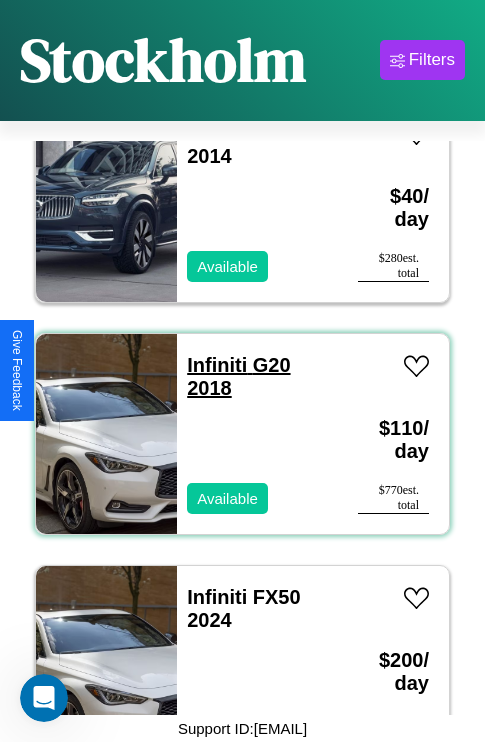 click on "Infiniti   G20   2018" at bounding box center (238, 376) 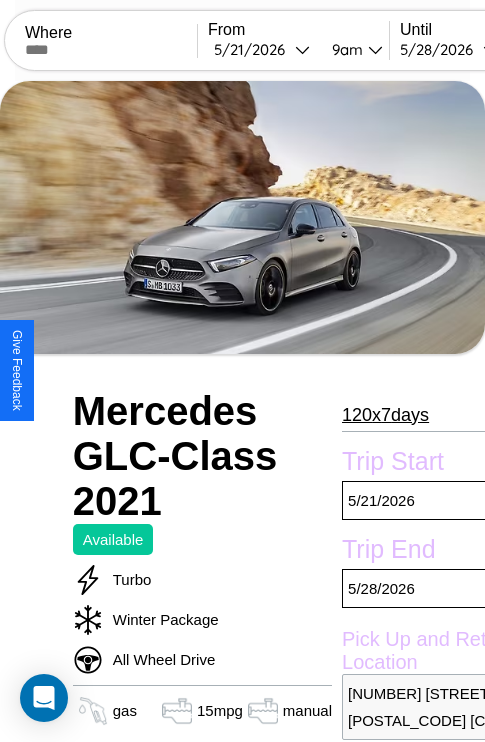 scroll, scrollTop: 336, scrollLeft: 68, axis: both 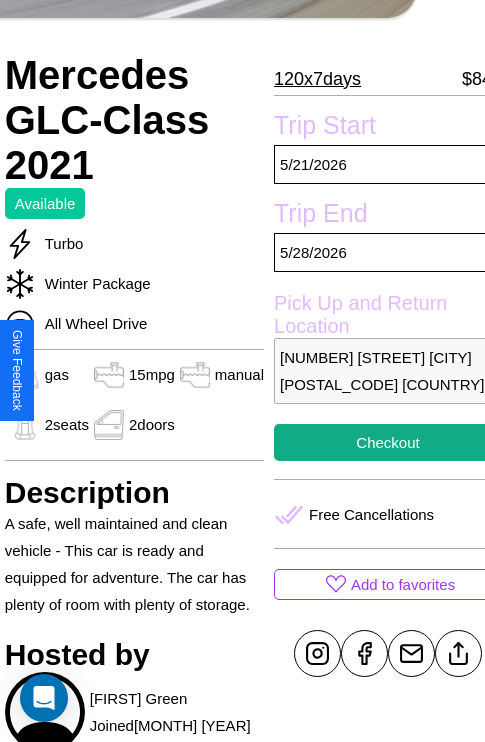 click on "8145 Maple Street  Stockholm  58958 Sweden" at bounding box center (388, 371) 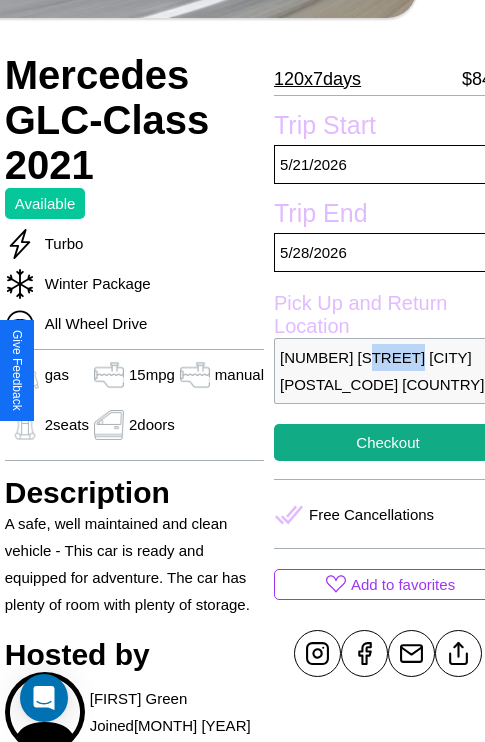 click on "8145 Maple Street  Stockholm  58958 Sweden" at bounding box center [388, 371] 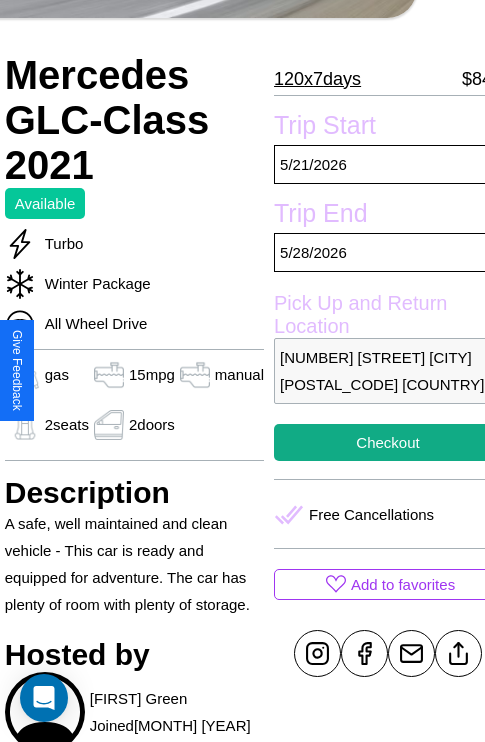 click on "8145 Maple Street  Stockholm  58958 Sweden" at bounding box center (388, 371) 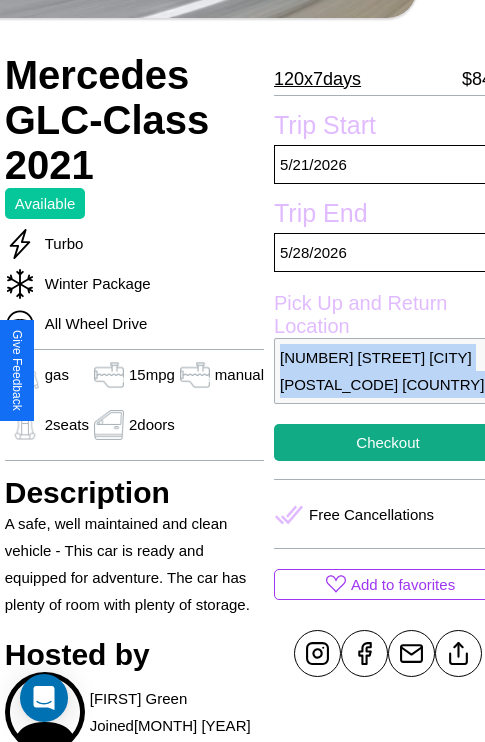 click on "8145 Maple Street  Stockholm  58958 Sweden" at bounding box center [388, 371] 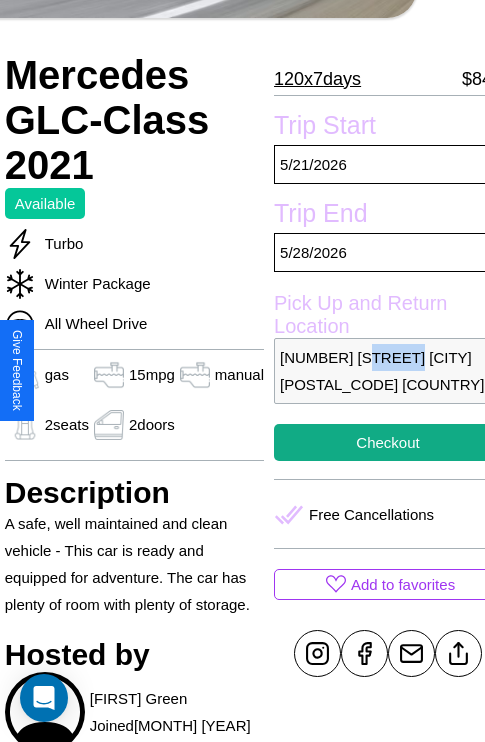 click on "8145 Maple Street  Stockholm  58958 Sweden" at bounding box center (388, 371) 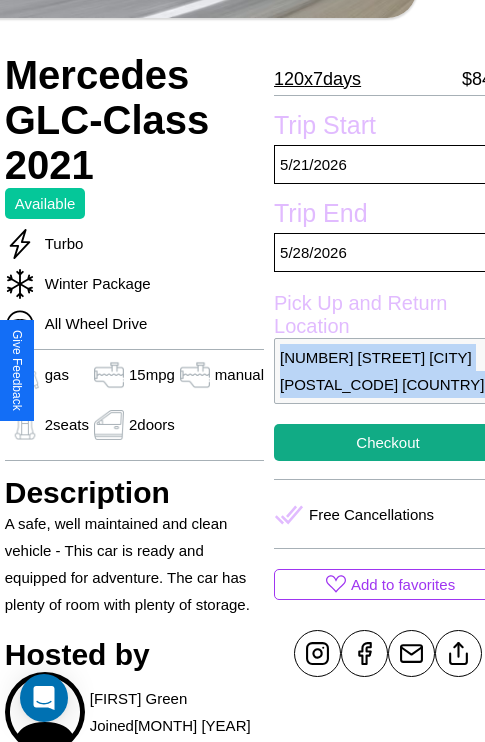 click on "8145 Maple Street  Stockholm  58958 Sweden" at bounding box center (388, 371) 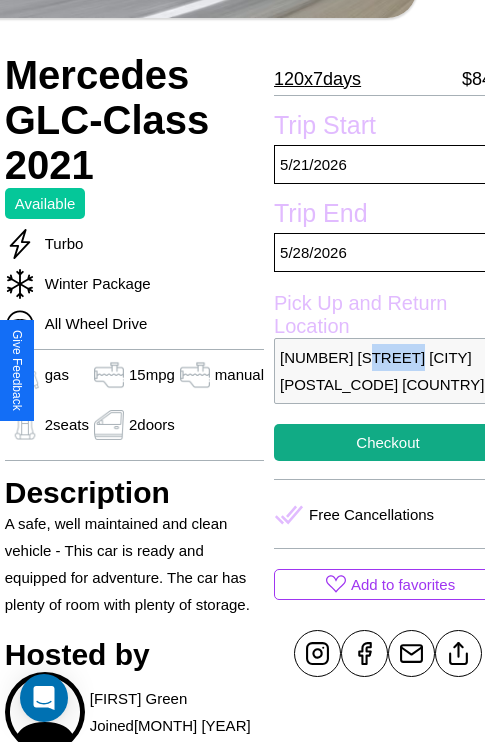 click on "8145 Maple Street  Stockholm  58958 Sweden" at bounding box center (388, 371) 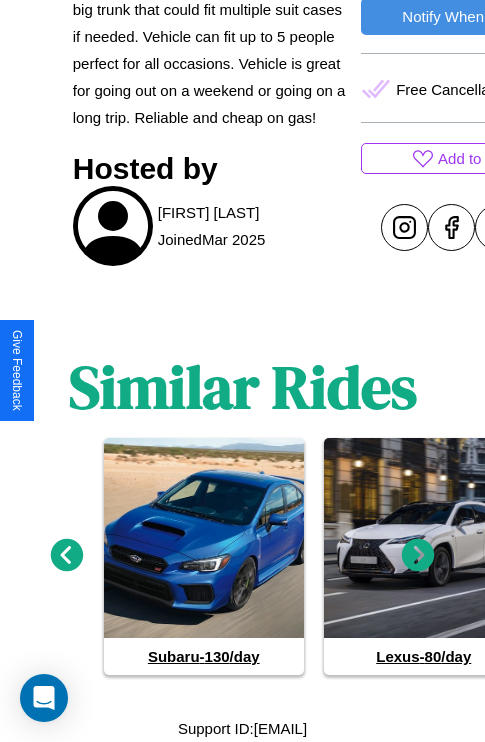 scroll, scrollTop: 949, scrollLeft: 0, axis: vertical 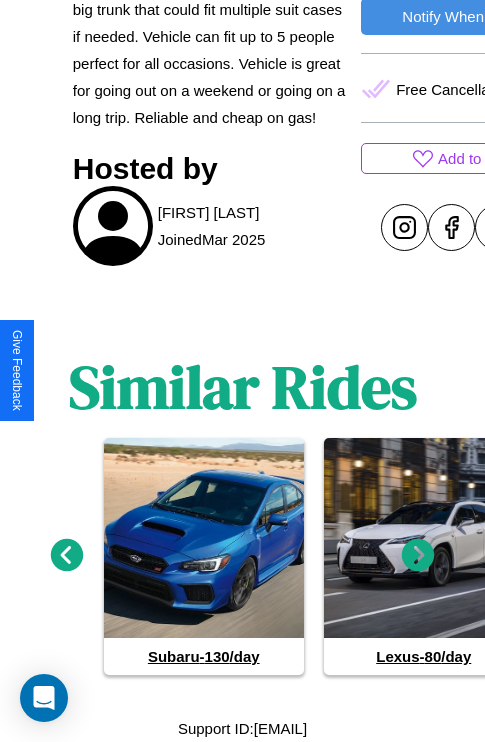 click 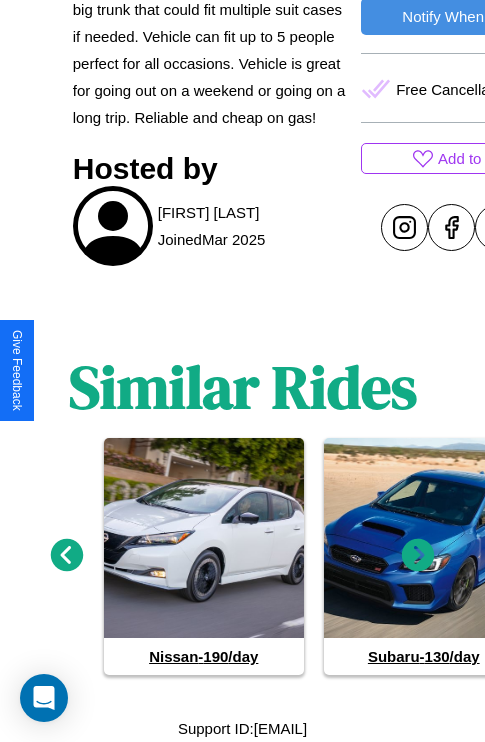 click 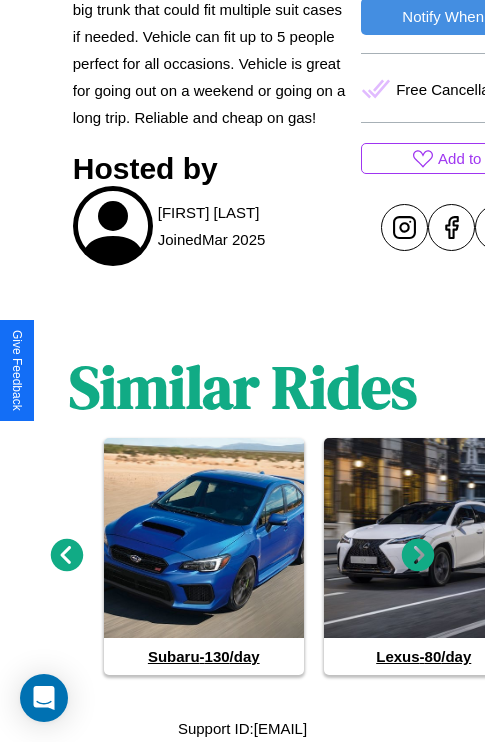 click 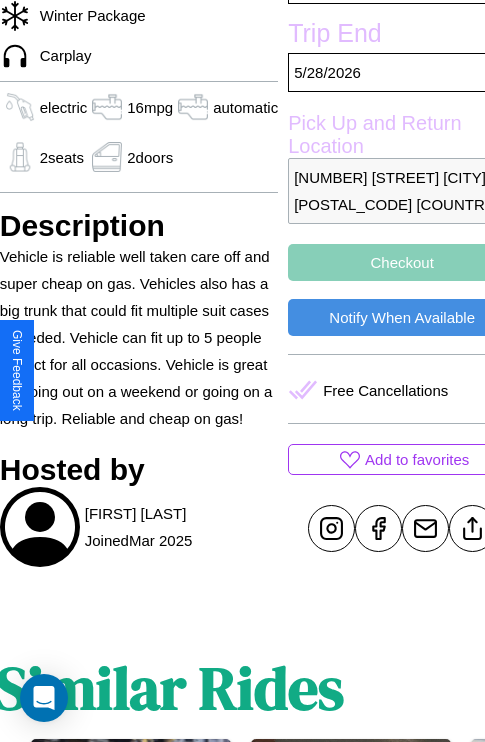 scroll, scrollTop: 499, scrollLeft: 96, axis: both 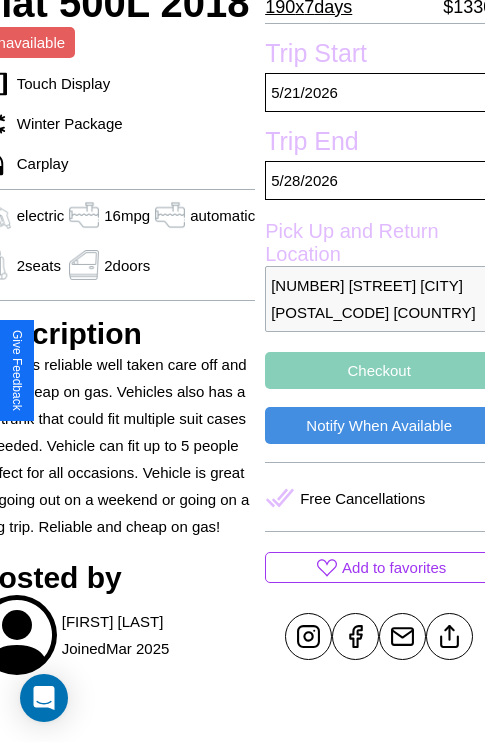 click on "Checkout" at bounding box center [379, 370] 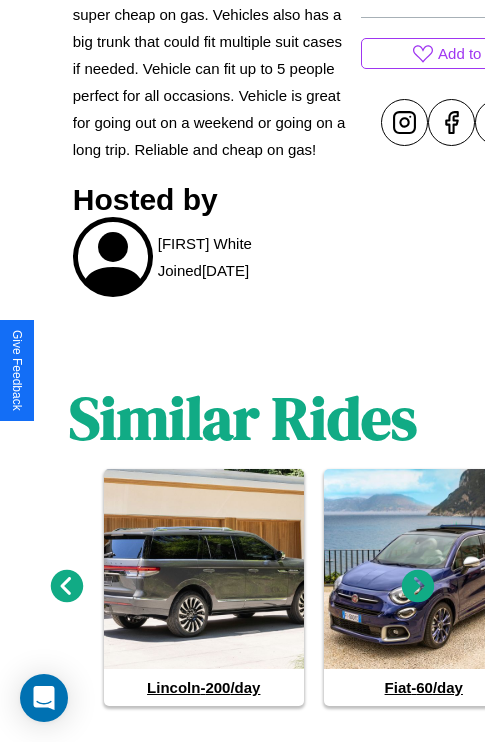 scroll, scrollTop: 898, scrollLeft: 0, axis: vertical 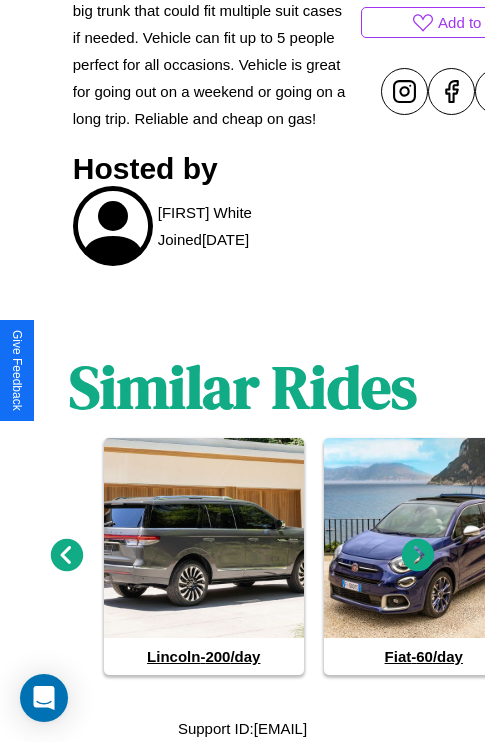 click 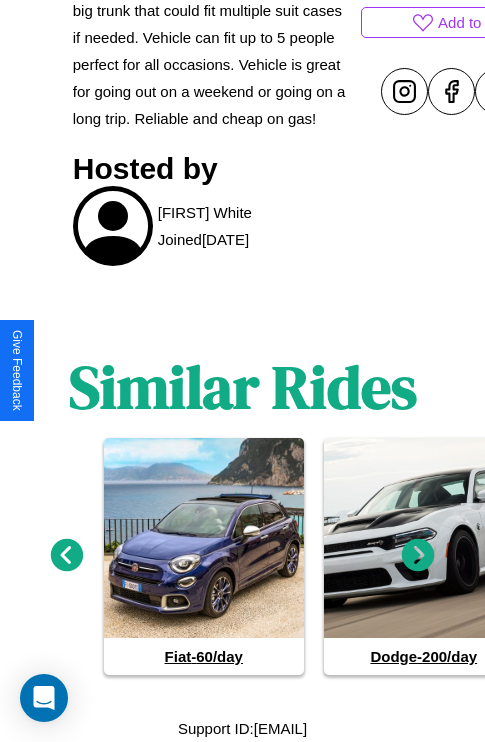 click 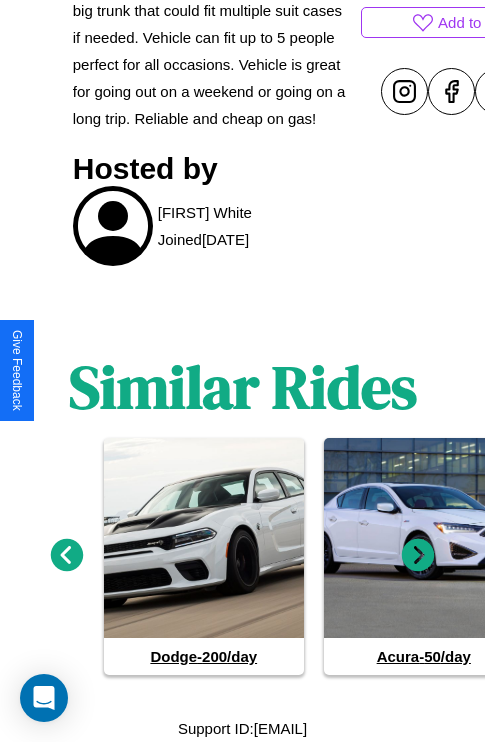 click 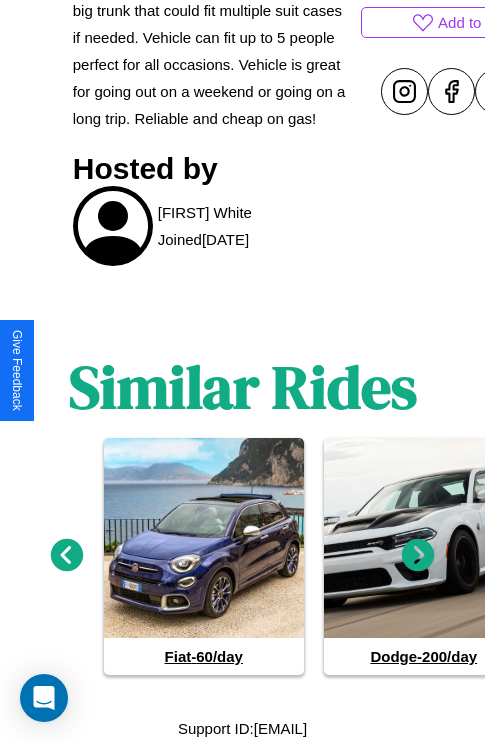 click 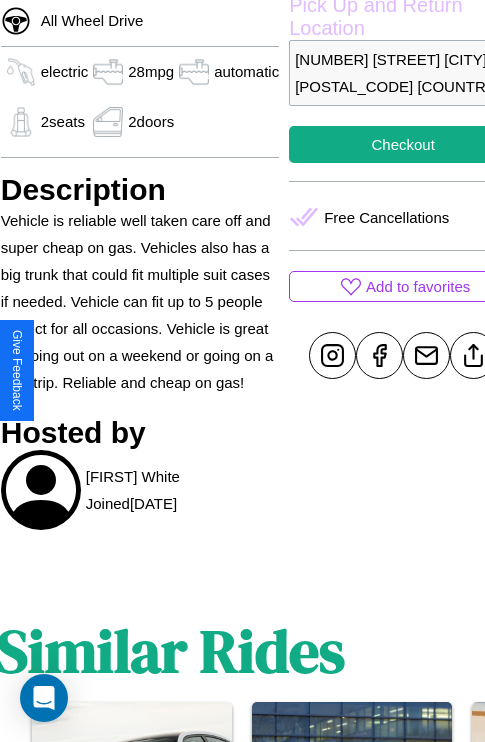 scroll, scrollTop: 619, scrollLeft: 76, axis: both 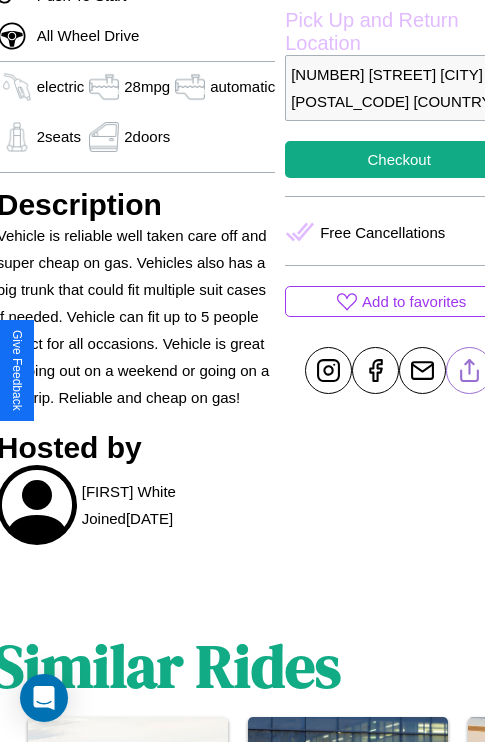click 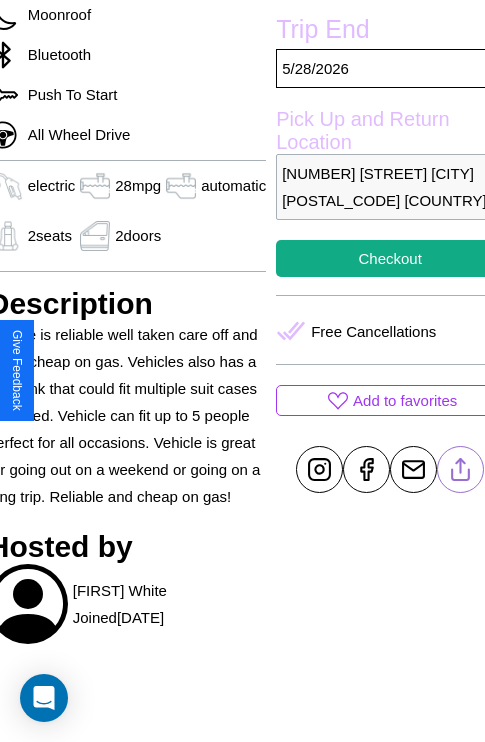 scroll, scrollTop: 408, scrollLeft: 96, axis: both 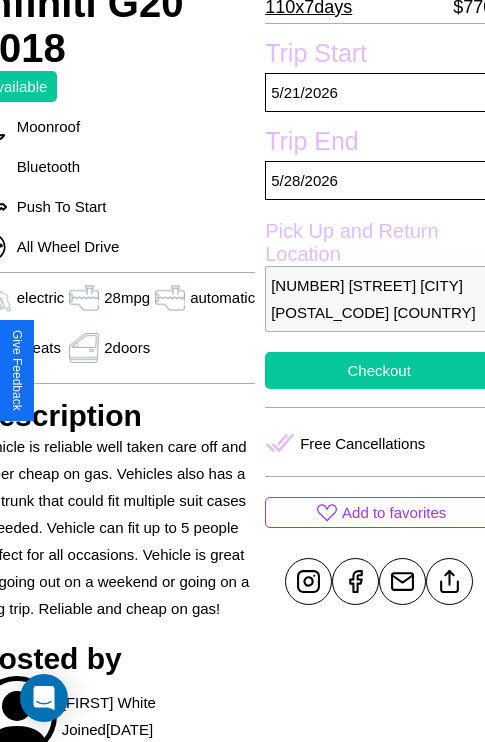 click on "Checkout" at bounding box center [379, 370] 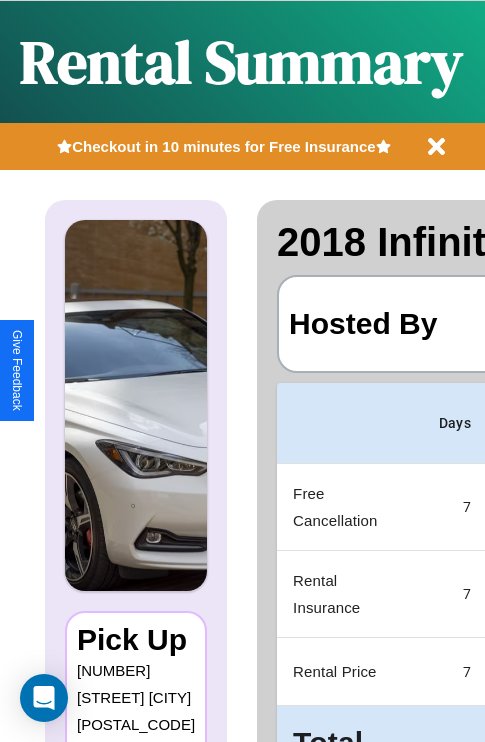 scroll, scrollTop: 0, scrollLeft: 378, axis: horizontal 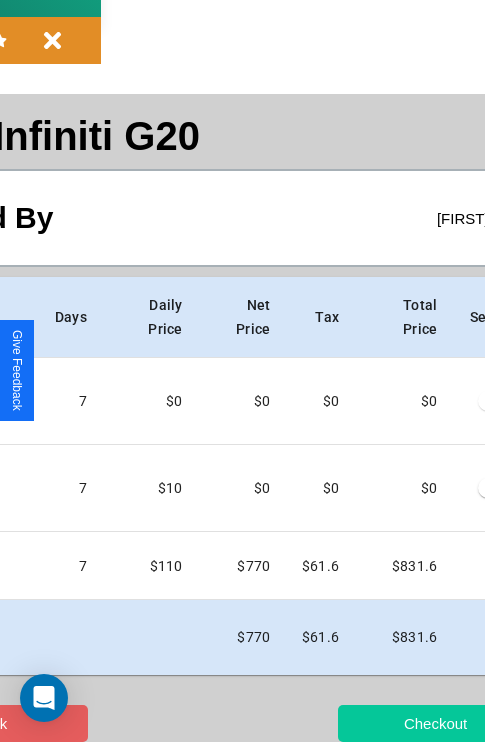 click on "Checkout" at bounding box center (435, 723) 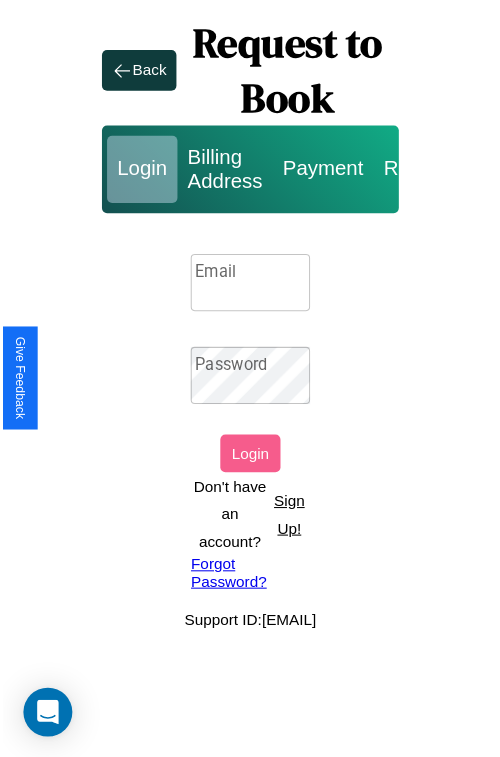 scroll, scrollTop: 0, scrollLeft: 0, axis: both 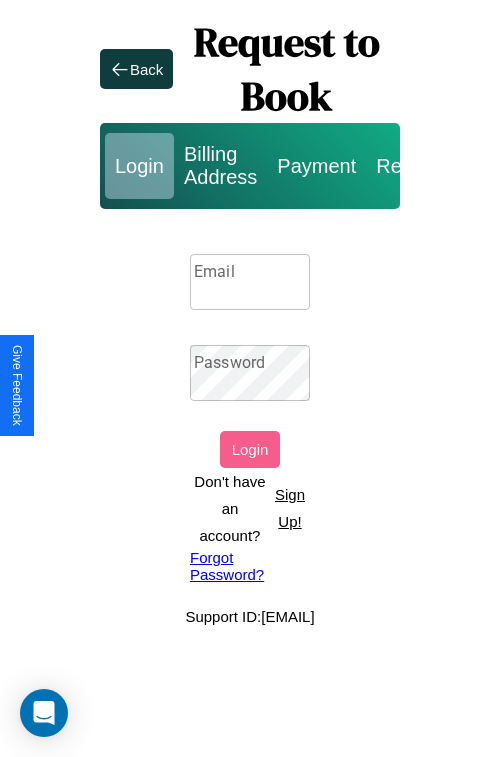 click on "Sign Up!" at bounding box center (290, 508) 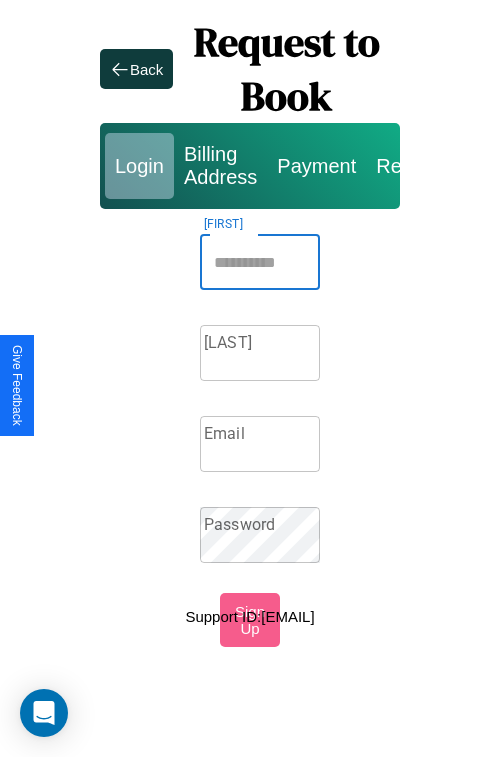 click on "[FIRST]" at bounding box center [260, 262] 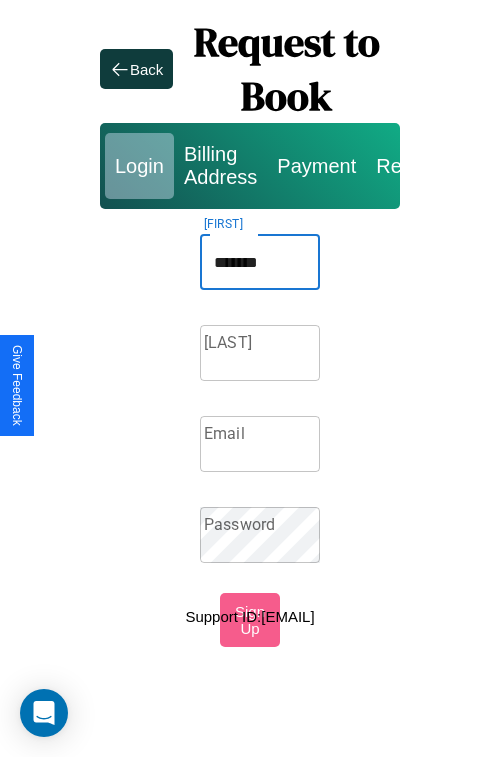 type on "*******" 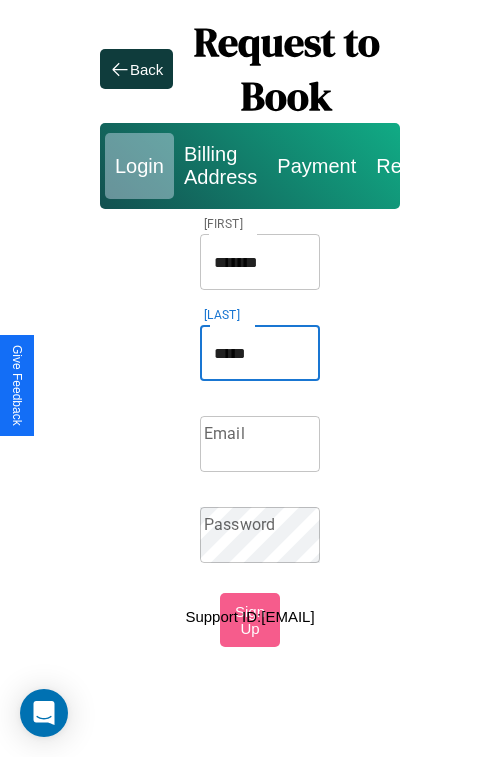 type on "*****" 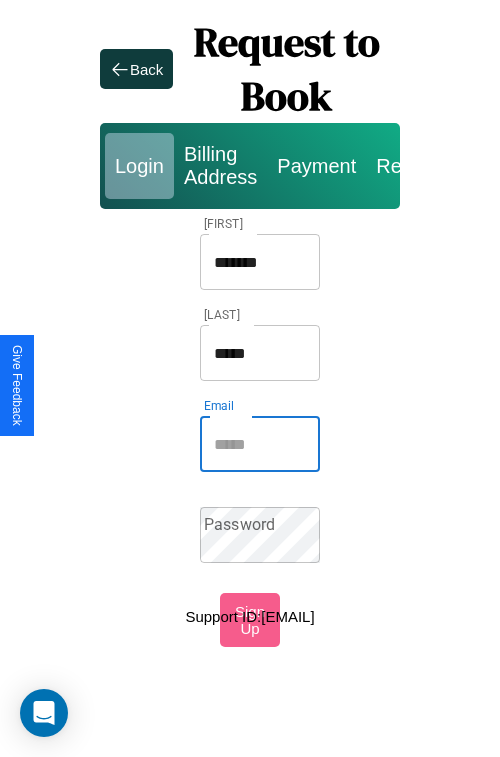 click on "Email" at bounding box center (260, 444) 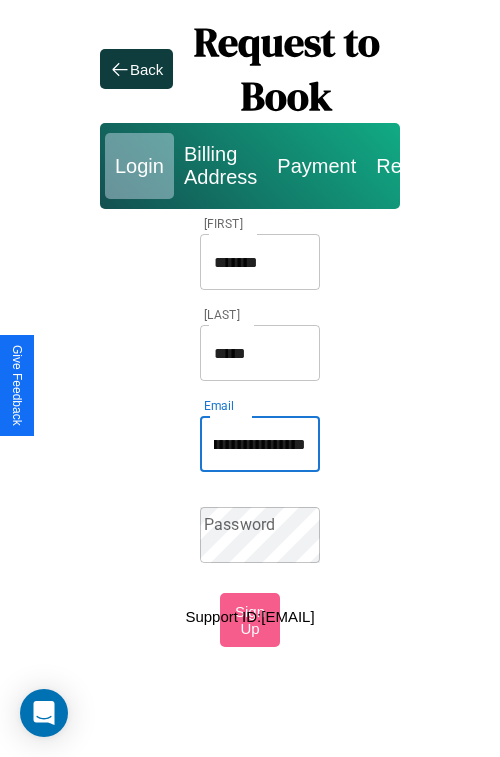 scroll, scrollTop: 0, scrollLeft: 103, axis: horizontal 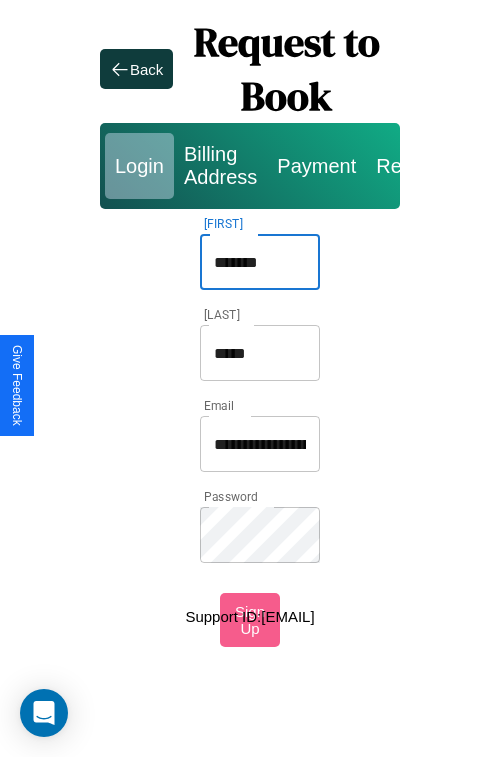 click on "*******" at bounding box center [260, 262] 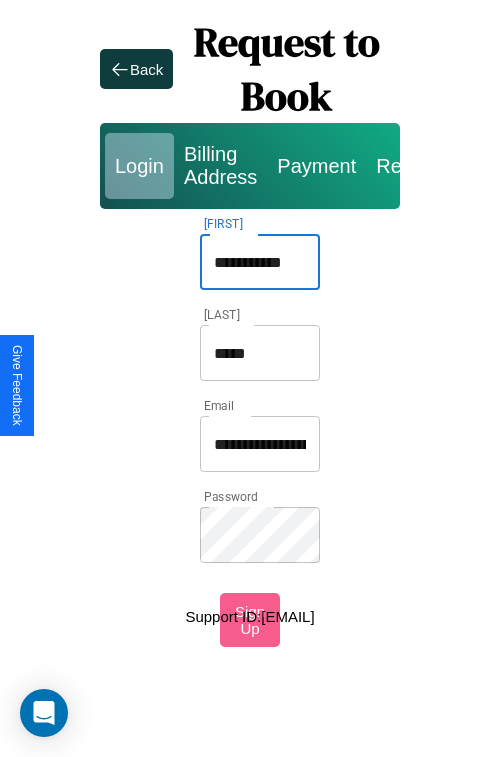 type on "**********" 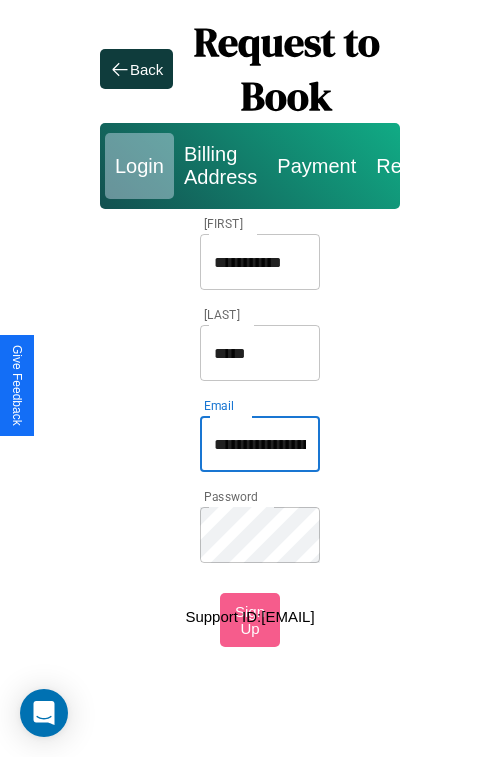 click on "**********" at bounding box center (260, 444) 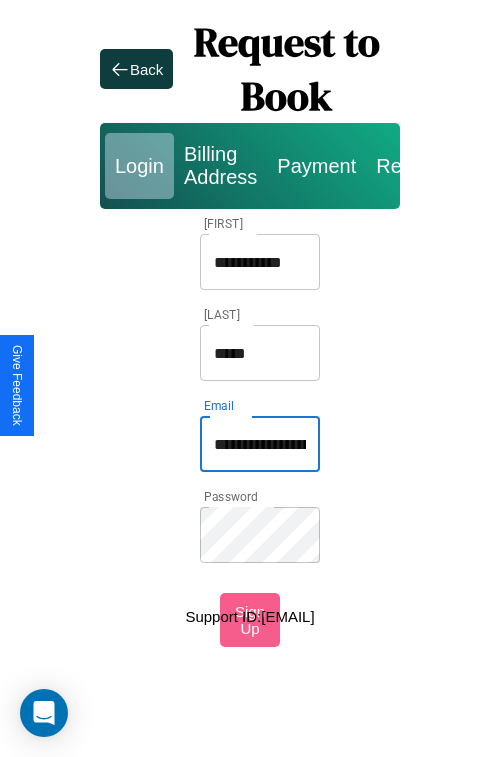 type on "**********" 